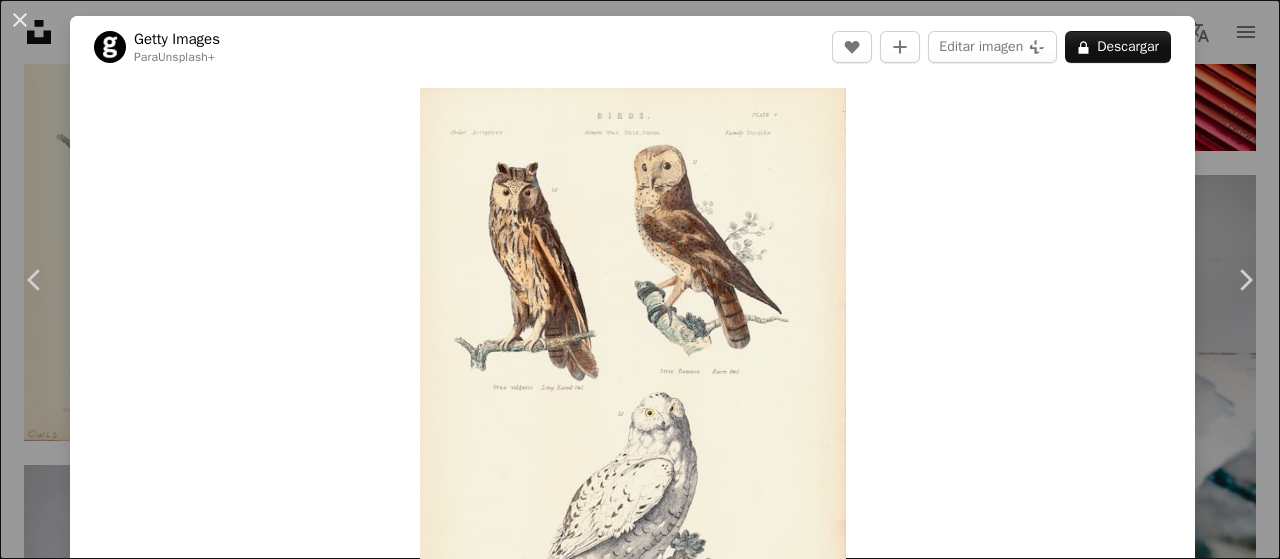 scroll, scrollTop: 3052, scrollLeft: 0, axis: vertical 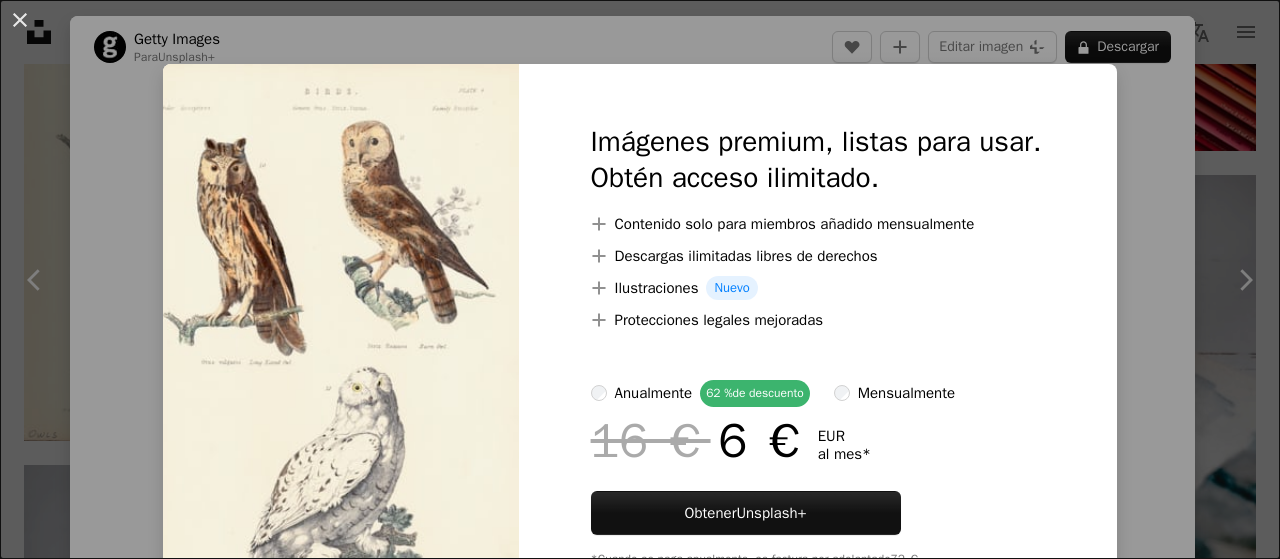click on "An X shape Imágenes premium, listas para usar. Obtén acceso ilimitado. A plus sign Contenido solo para miembros añadido mensualmente A plus sign Descargas ilimitadas libres de derechos A plus sign Ilustraciones  Nuevo A plus sign Protecciones legales mejoradas anualmente 62 %  de descuento mensualmente 16 €   6 € EUR al mes * Obtener  Unsplash+ *Cuando se paga anualmente, se factura por adelantado  72 € Más los impuestos aplicables. Se renueva automáticamente. Cancela cuando quieras." at bounding box center [640, 279] 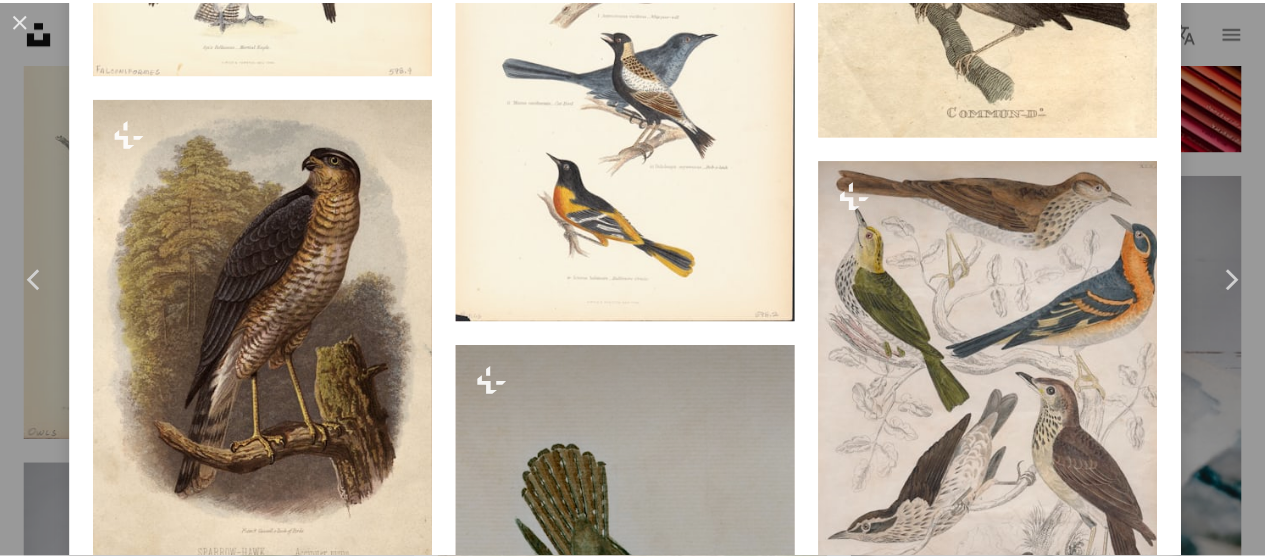 scroll, scrollTop: 2100, scrollLeft: 0, axis: vertical 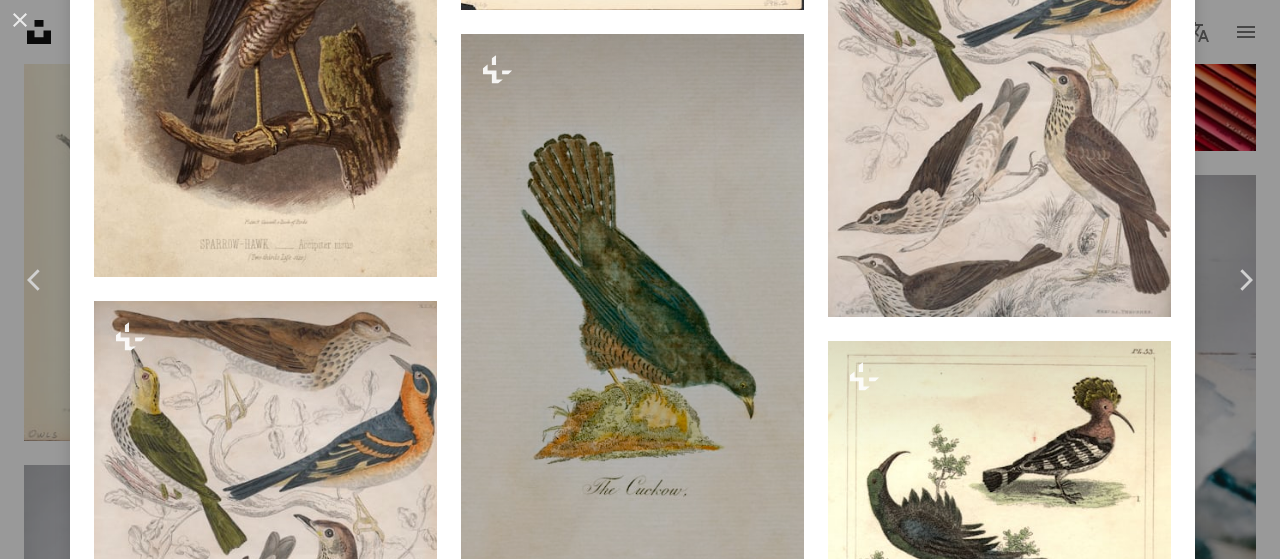 click on "Publicado el  [DAY] de [MONTH] de [YEAR]" at bounding box center (640, 279) 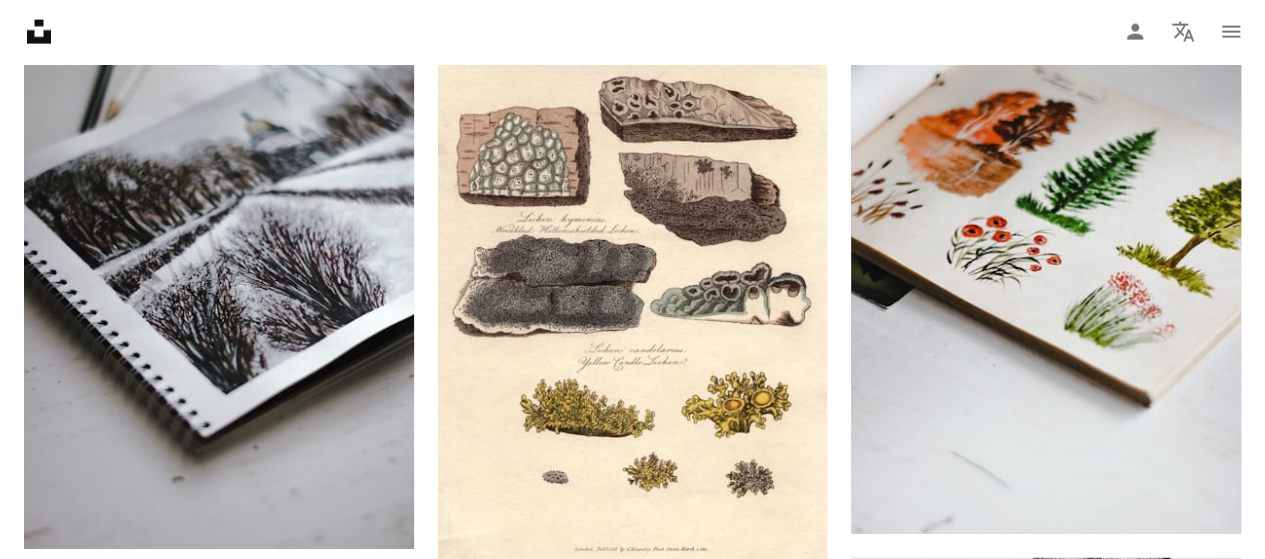 scroll, scrollTop: 2352, scrollLeft: 0, axis: vertical 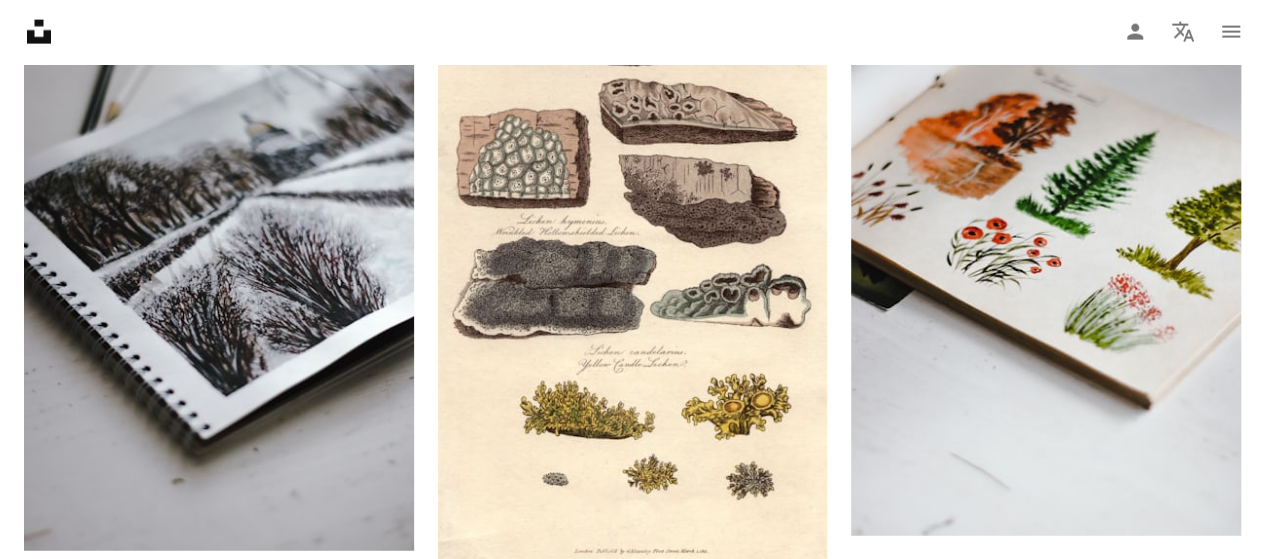 click on "Unsplash logo Página de inicio de Unsplash" 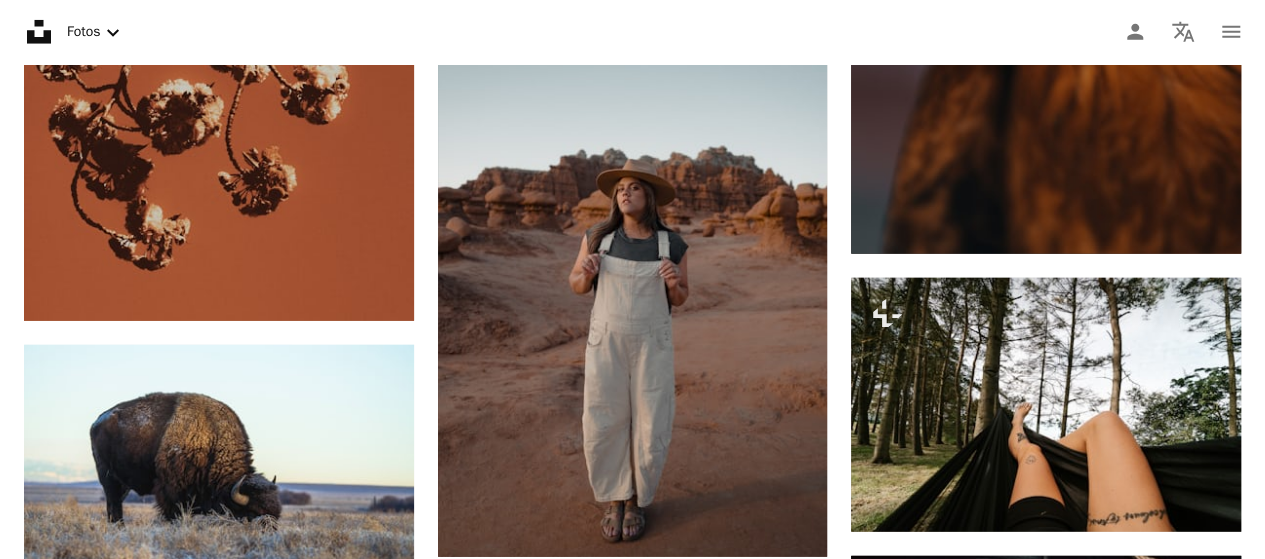 scroll, scrollTop: 0, scrollLeft: 0, axis: both 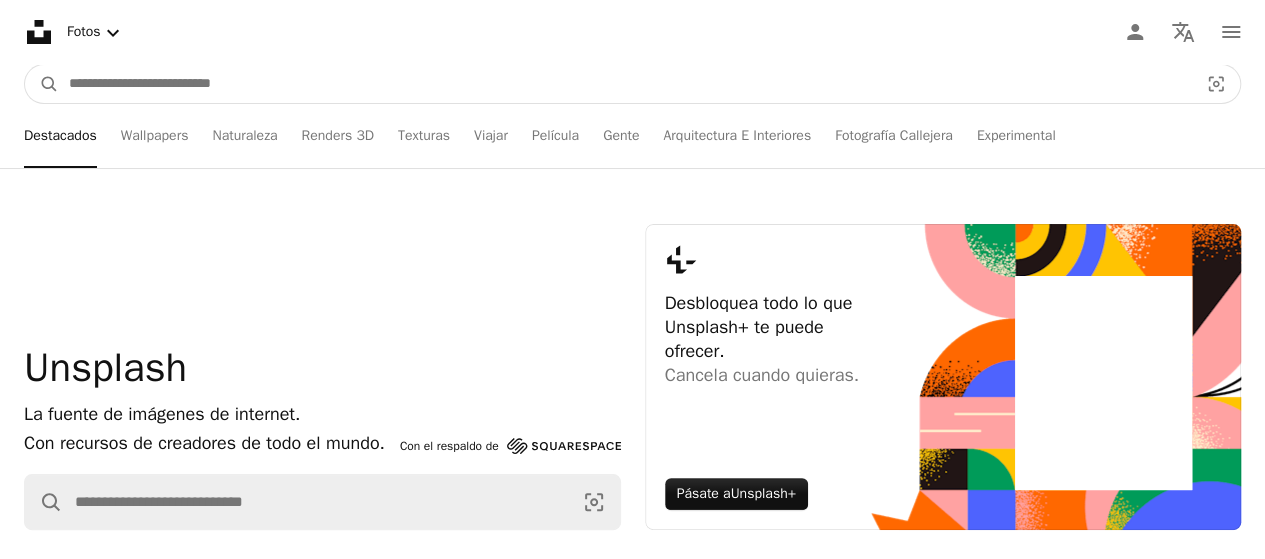 click at bounding box center (625, 84) 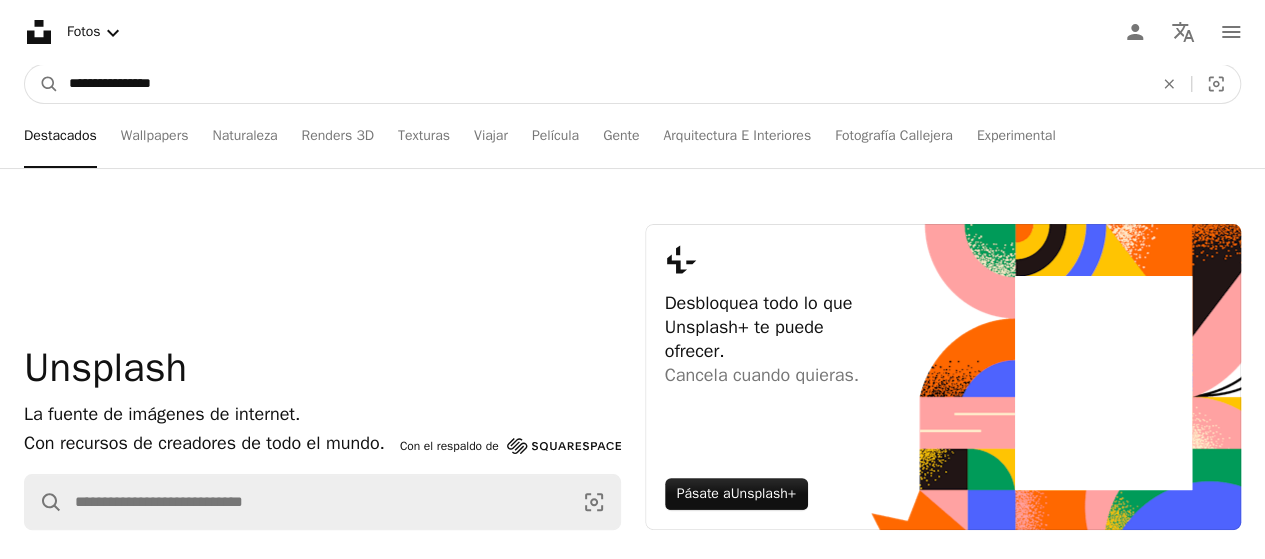 type on "**********" 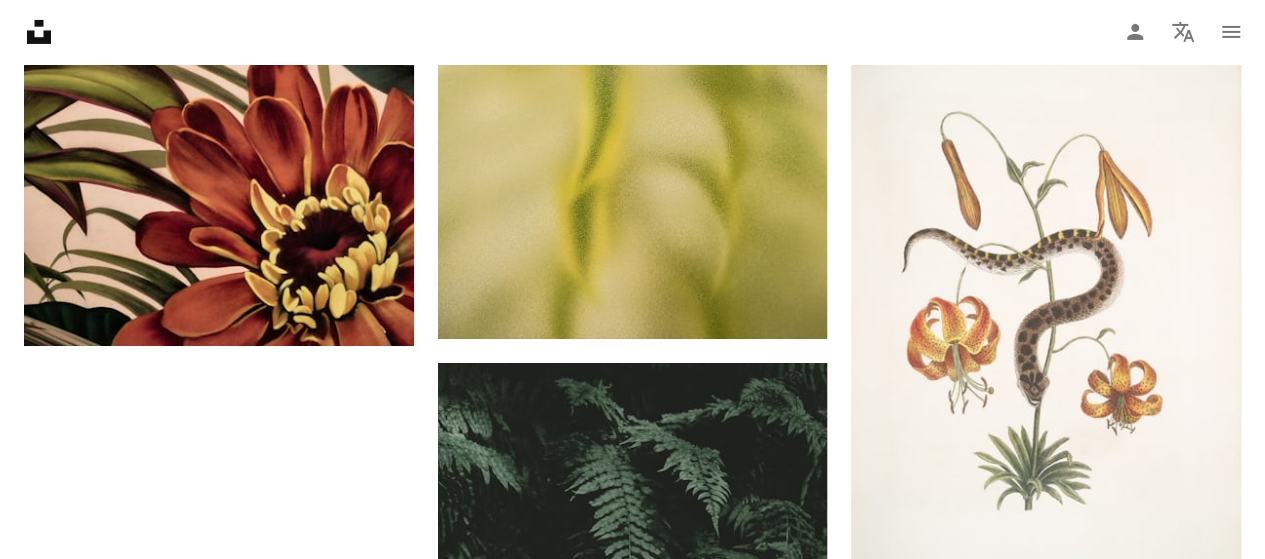 scroll, scrollTop: 3400, scrollLeft: 0, axis: vertical 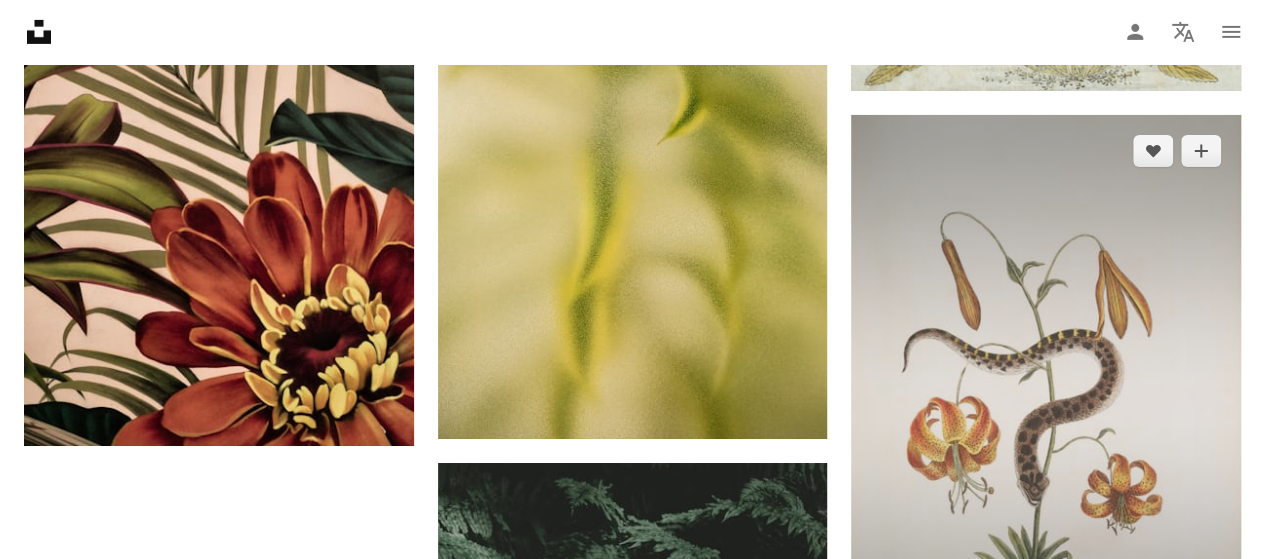 click at bounding box center [1046, 408] 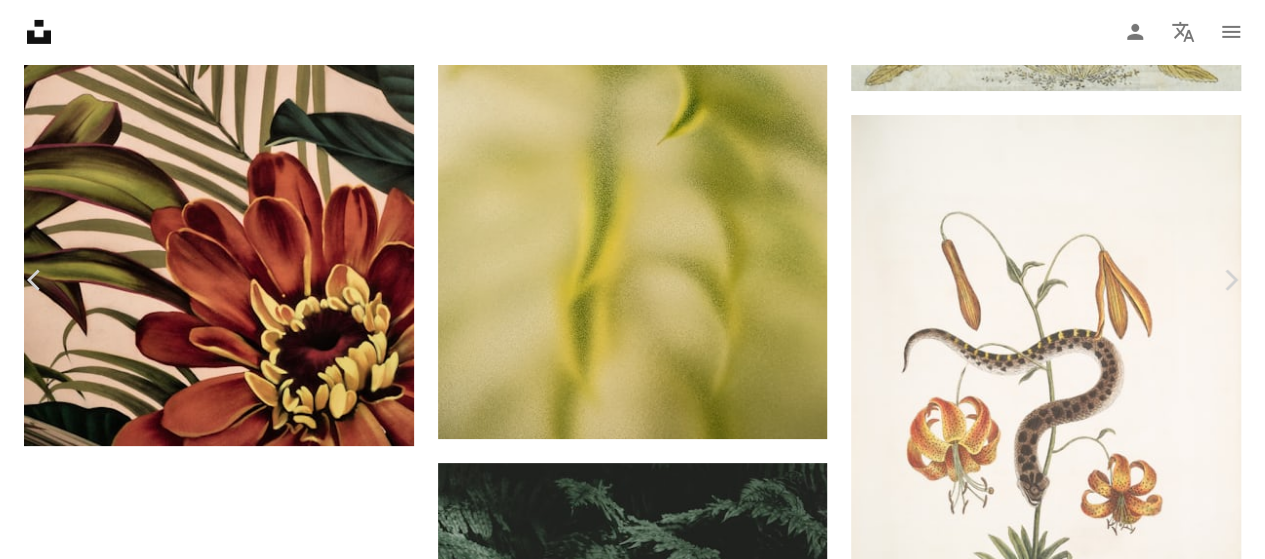 click on "Descargar gratis" at bounding box center [1059, 2283] 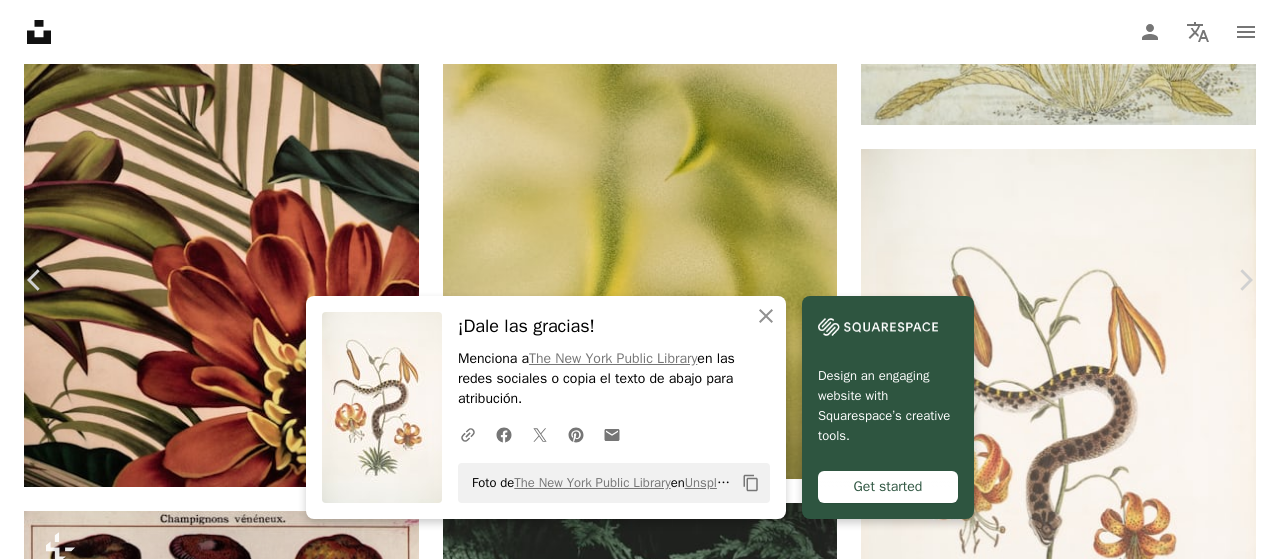 click on "Foto de [ORGANIZATION] en Unsplash
Copy content Design an engaging website with Squarespace’s creative tools. Get started The New York Public Library nypl A heart A plus sign Editar imagen   Plus sign for Unsplash+ Descargar gratis Chevron down Zoom in Visualizaciones 300.258 Descargas 1866 Presentado en Fotos ,  Archivístico A forward-right arrow Compartir Info icon Información More Actions Calendar outlined Publicado el  13 de agosto de 2024 Safety Uso gratuito bajo la  Licencia Unsplash animal ilustración serpiente biología reptil archivo zoología flor flor Imágenes de Creative Commons Explora imágenes premium relacionadas en iStock  |  Ahorra un 20 % con el código UNSPLASH20  ↗" at bounding box center [640, 5717] 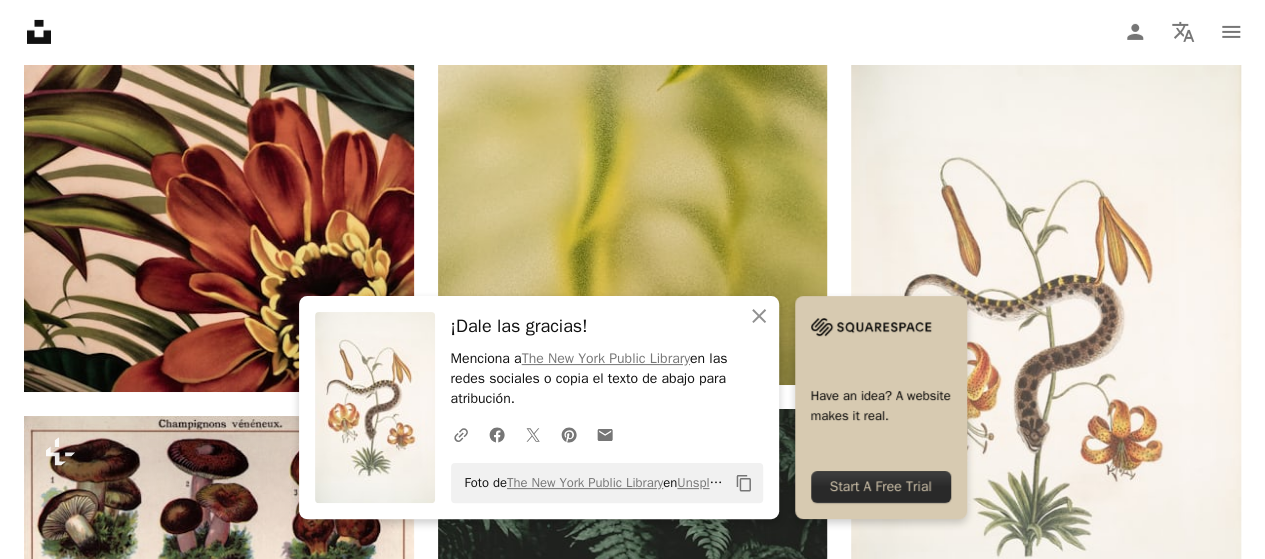 scroll, scrollTop: 4100, scrollLeft: 0, axis: vertical 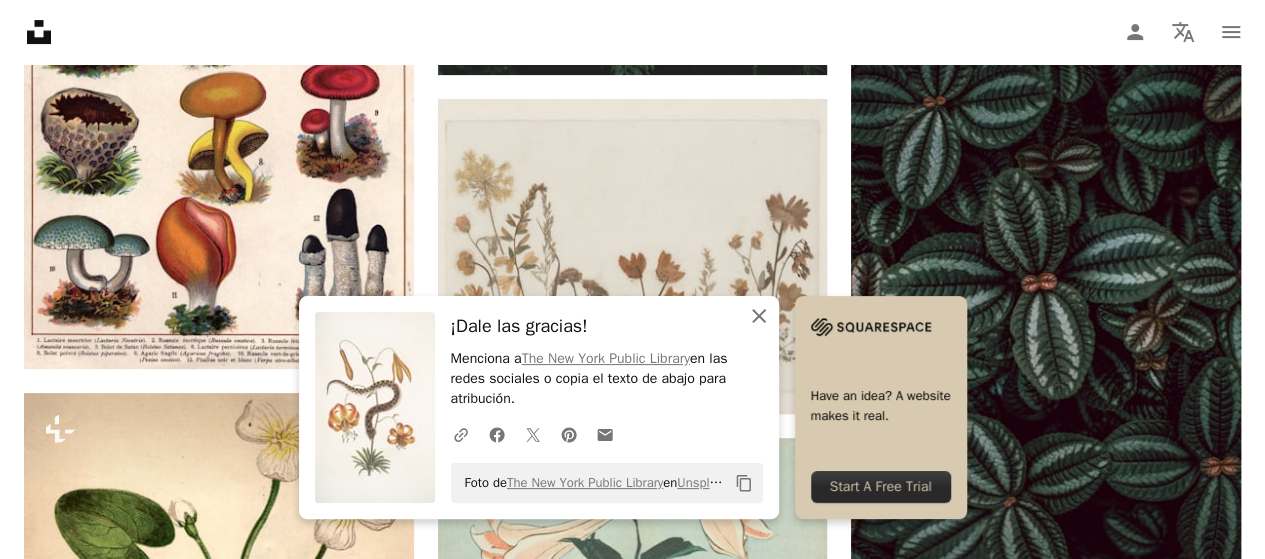 click on "An X shape" 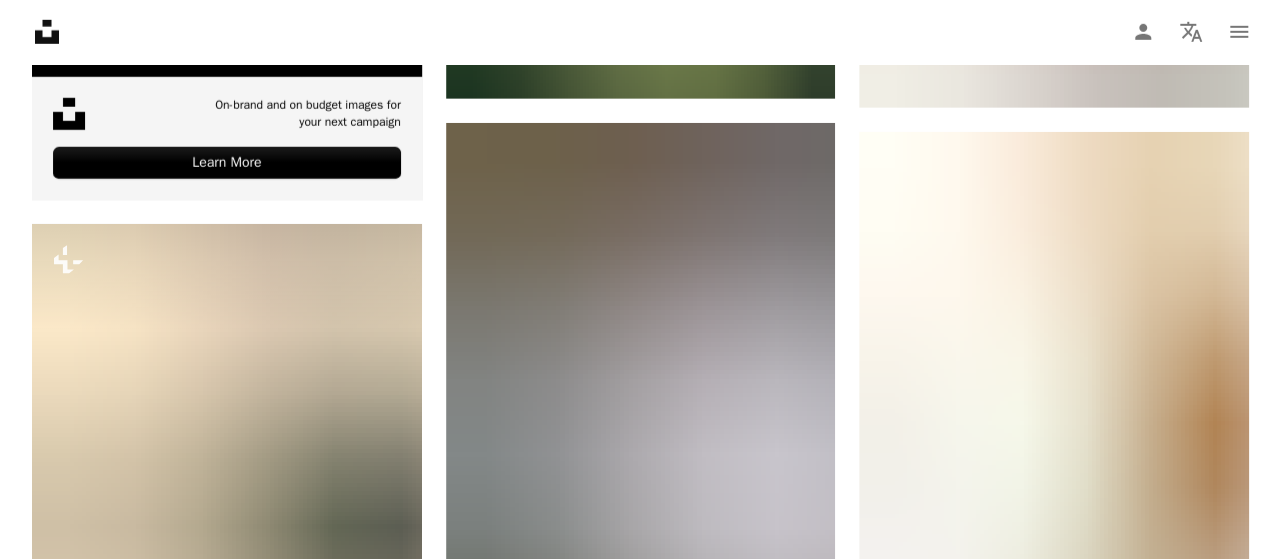 scroll, scrollTop: 6500, scrollLeft: 0, axis: vertical 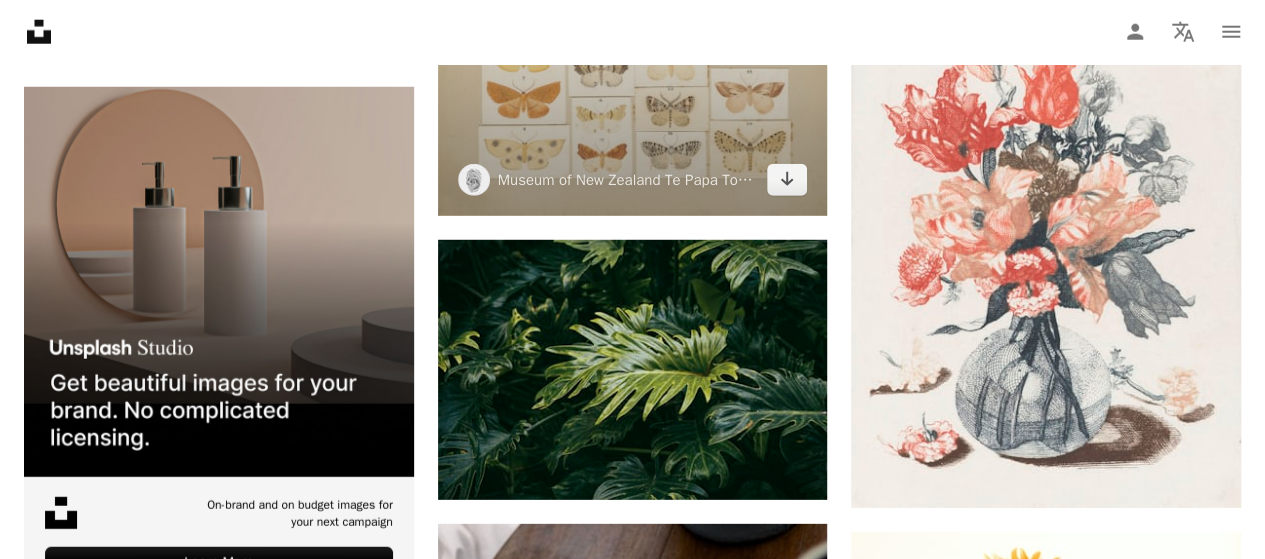 click at bounding box center [633, -28] 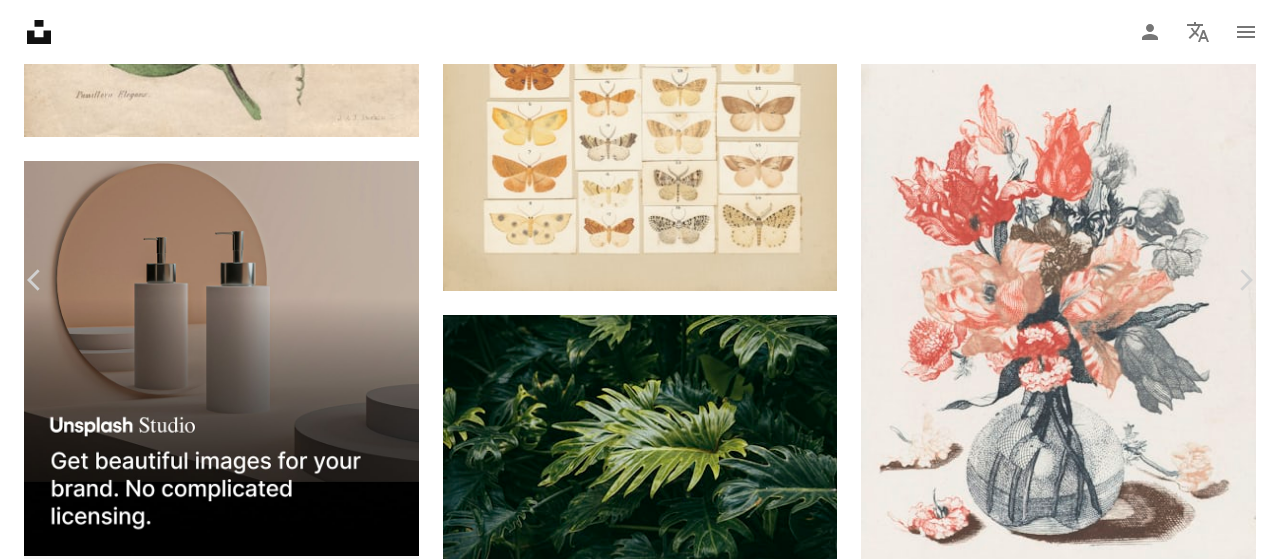 scroll, scrollTop: 2400, scrollLeft: 0, axis: vertical 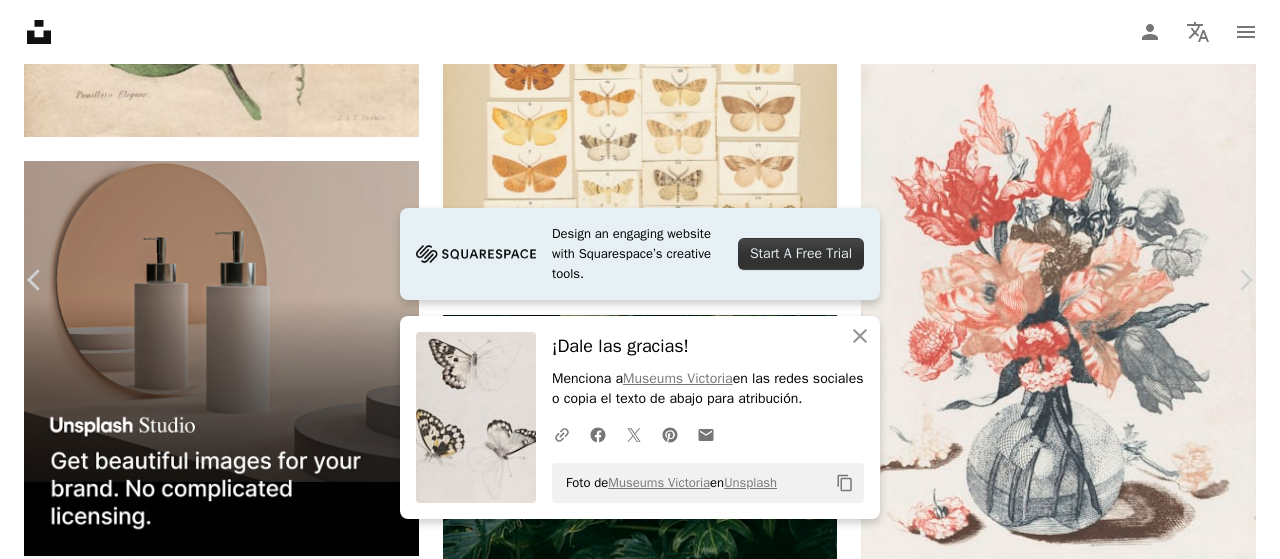 click 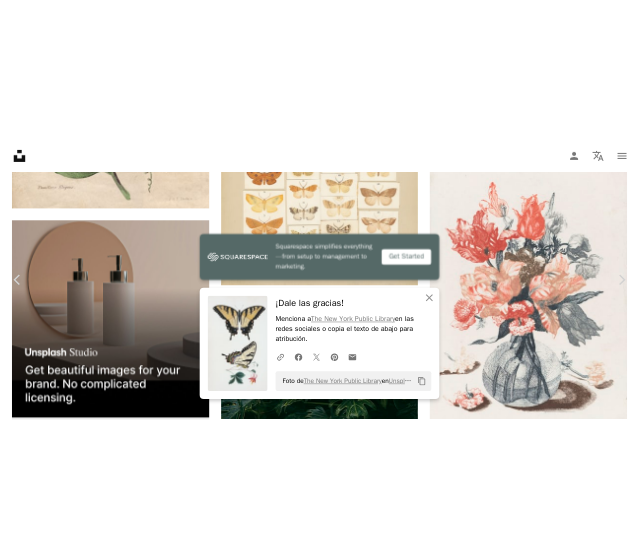 scroll, scrollTop: 6365, scrollLeft: 0, axis: vertical 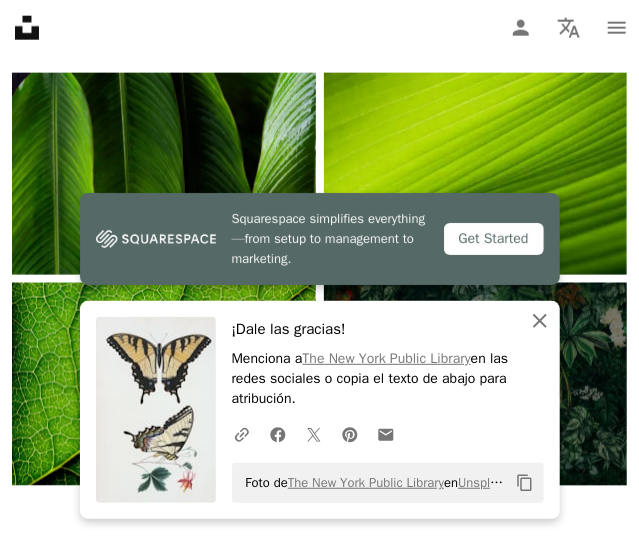 click on "An X shape" 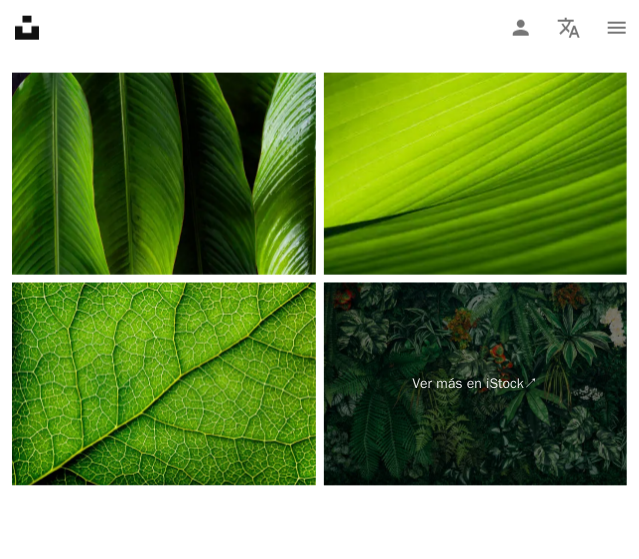 scroll, scrollTop: 6364, scrollLeft: 0, axis: vertical 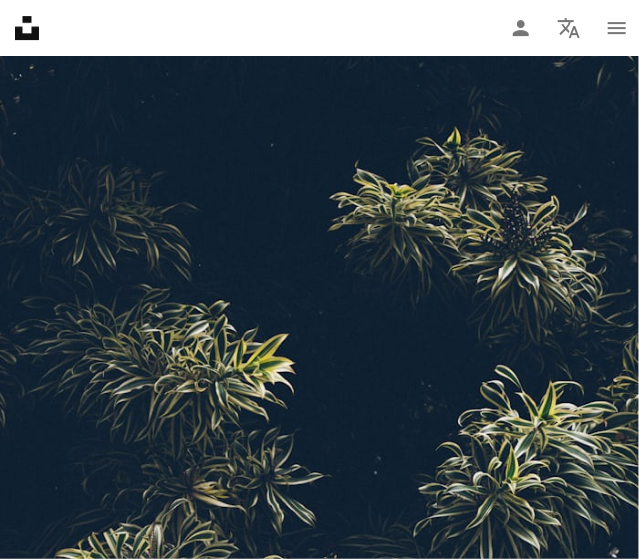 click on "An X shape Chevron left Chevron right Museum of New Zealand Te Papa Tongarewa tepapa A heart A plus sign Editar imagen   Plus sign for Unsplash+ Descargar gratis Chevron down Zoom in Visualizaciones 260.603 Descargas 2172 Presentado en Fotos ,  Archivístico A forward-right arrow Compartir Info icon Información More Actions Calendar outlined Publicado el  13 de abril de 2023 Safety Uso gratuito bajo la  Licencia Unsplash ilustración Mariposas archivo entomología acuarelas animal mariposa insecto polilla Fondos Explora imágenes premium relacionadas en iStock  |  Ahorra un 20 % con el código UNSPLASH20 Ver más en iStock  ↗ Imágenes relacionadas" at bounding box center [319, 2055] 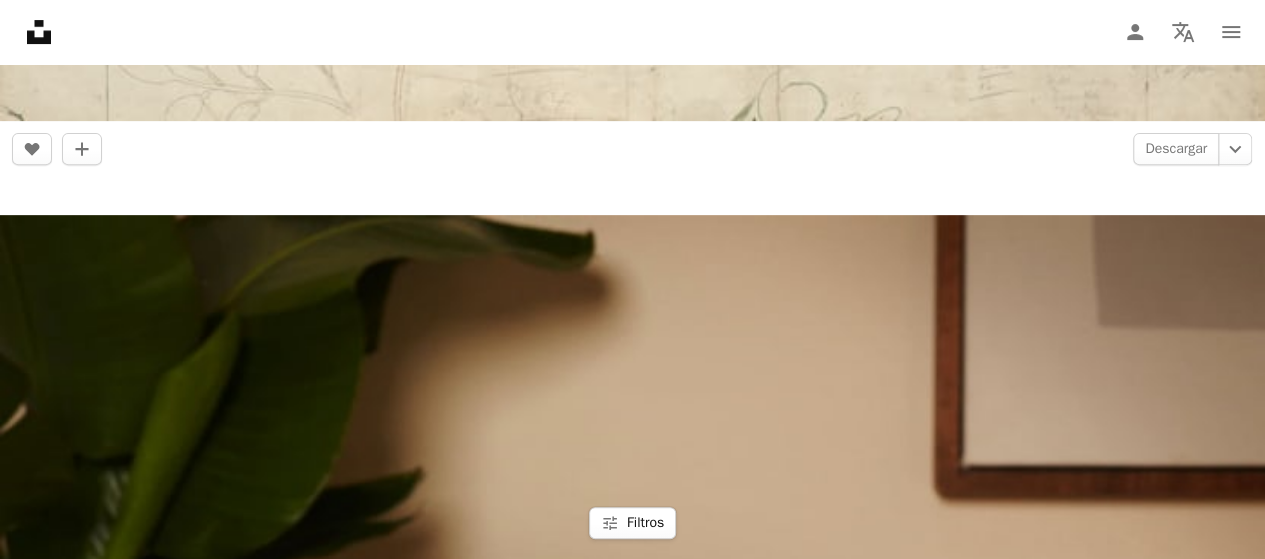 scroll, scrollTop: 4054, scrollLeft: 0, axis: vertical 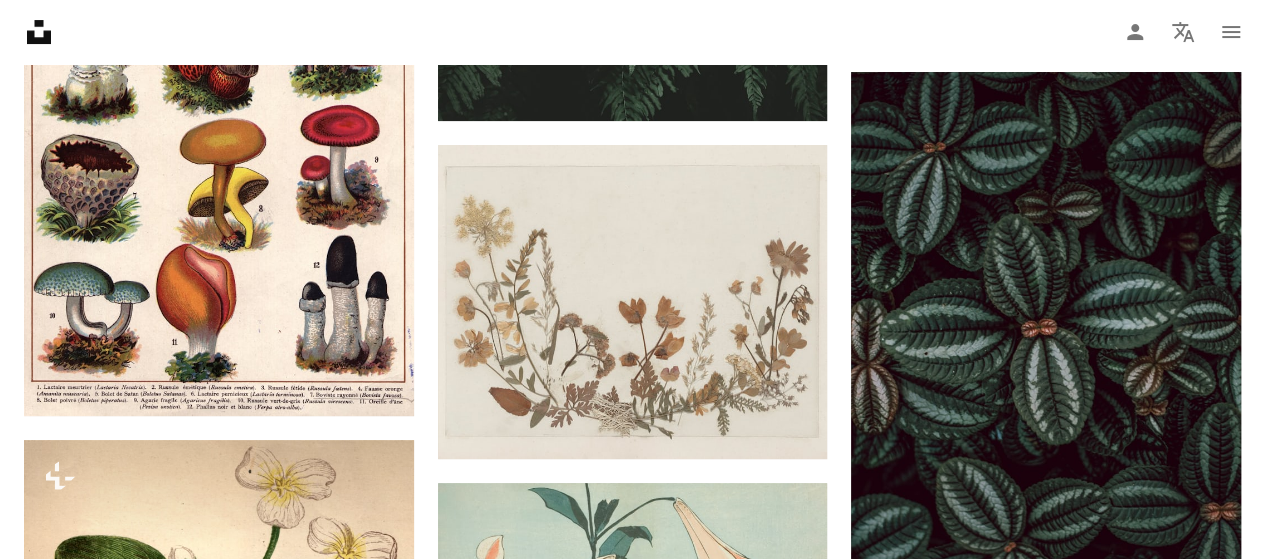 click 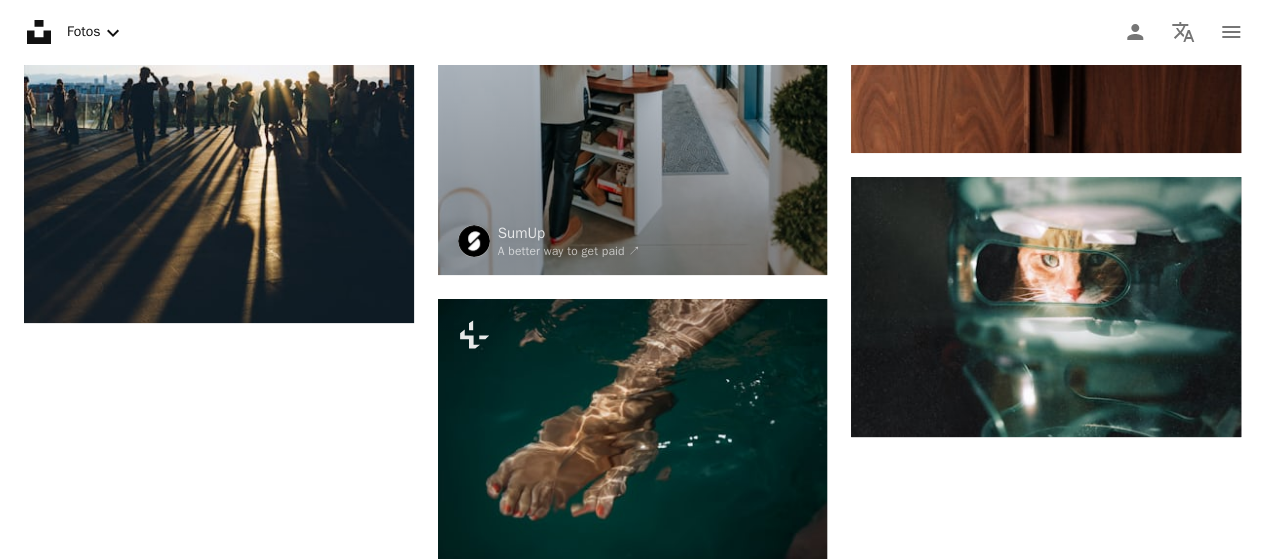 scroll, scrollTop: 0, scrollLeft: 0, axis: both 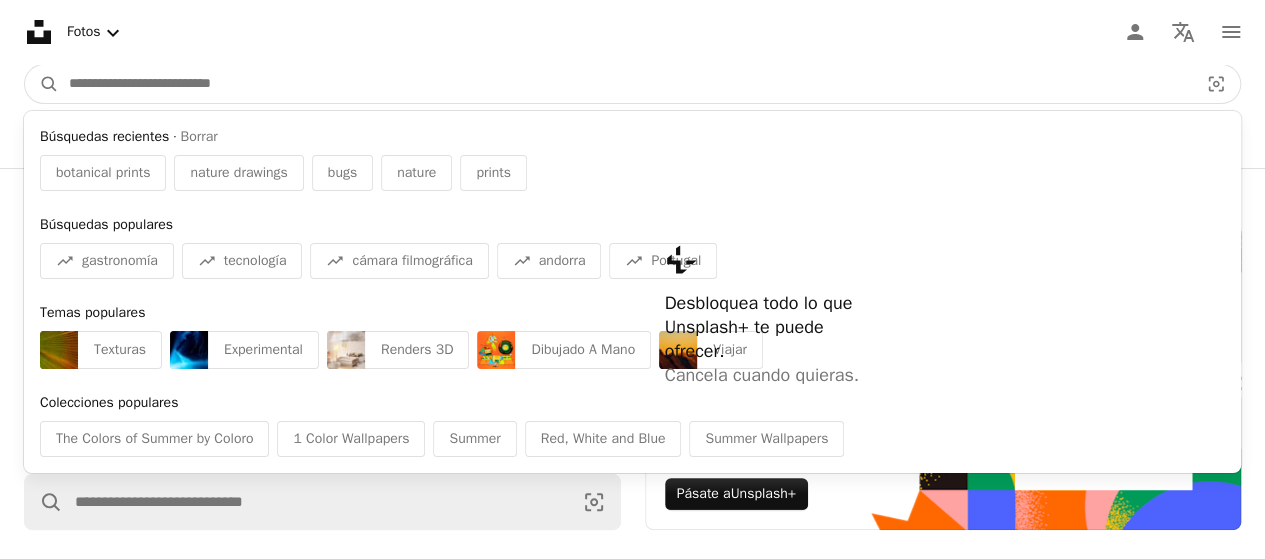 click at bounding box center (625, 84) 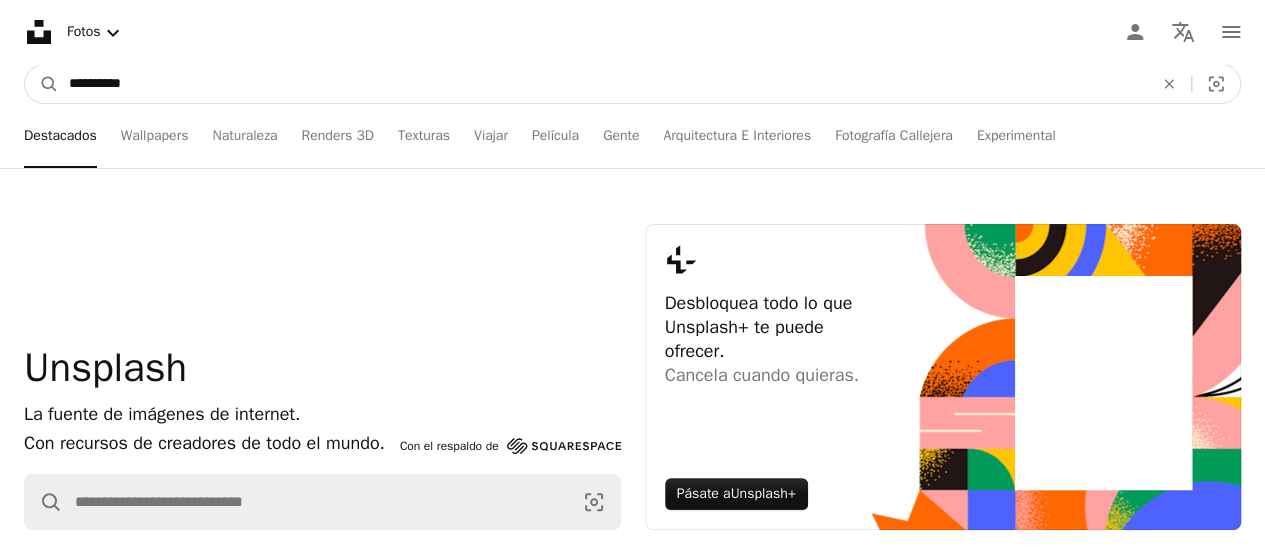 type on "**********" 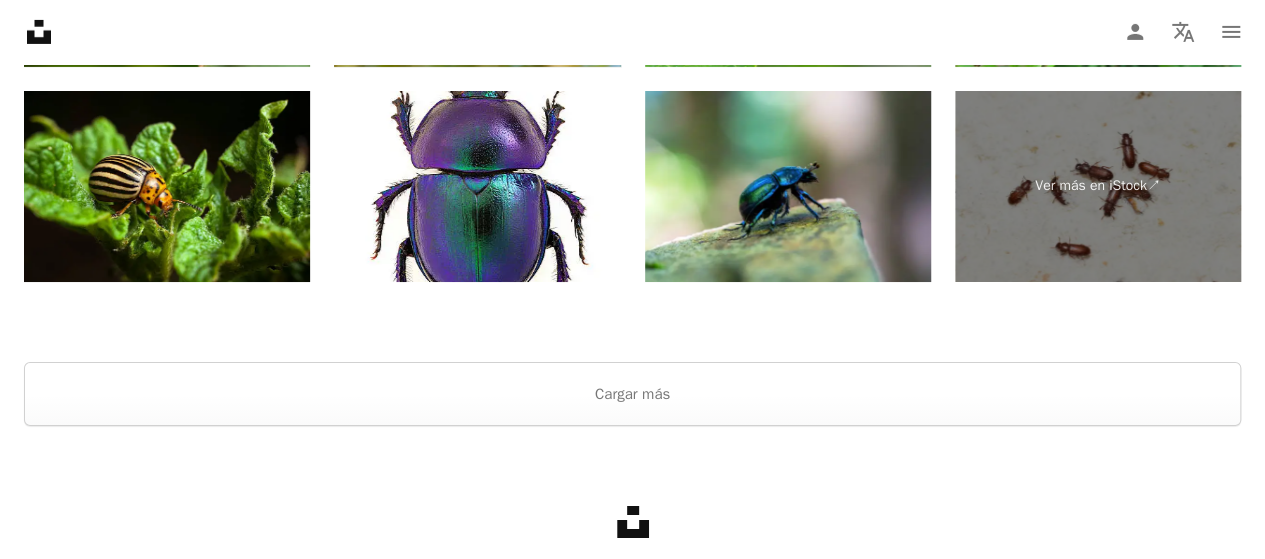 scroll, scrollTop: 3500, scrollLeft: 0, axis: vertical 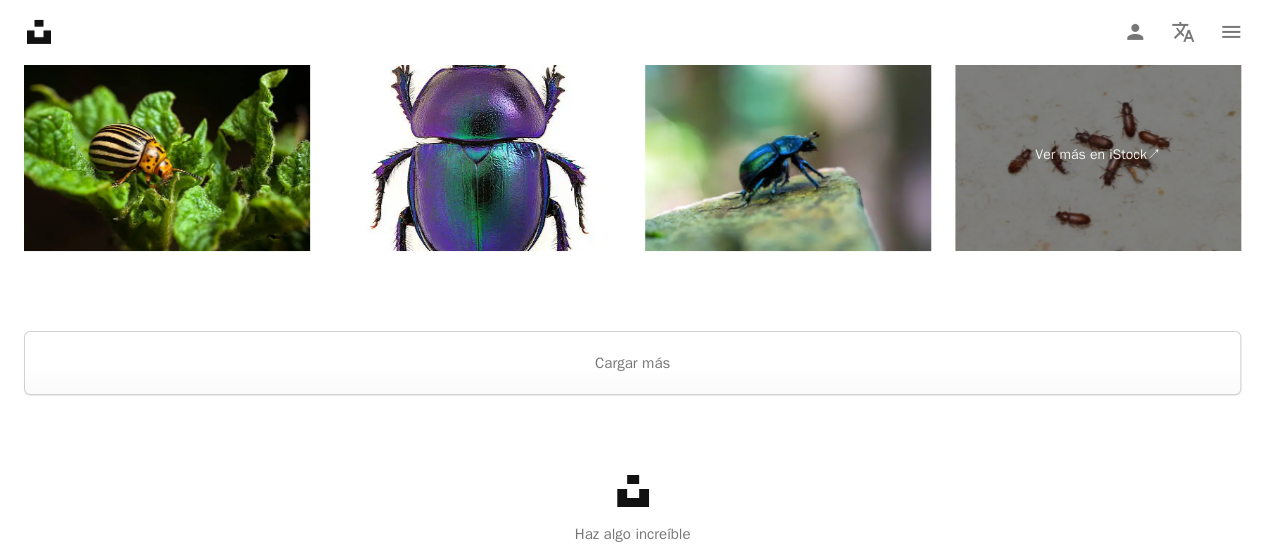 click at bounding box center [477, 155] 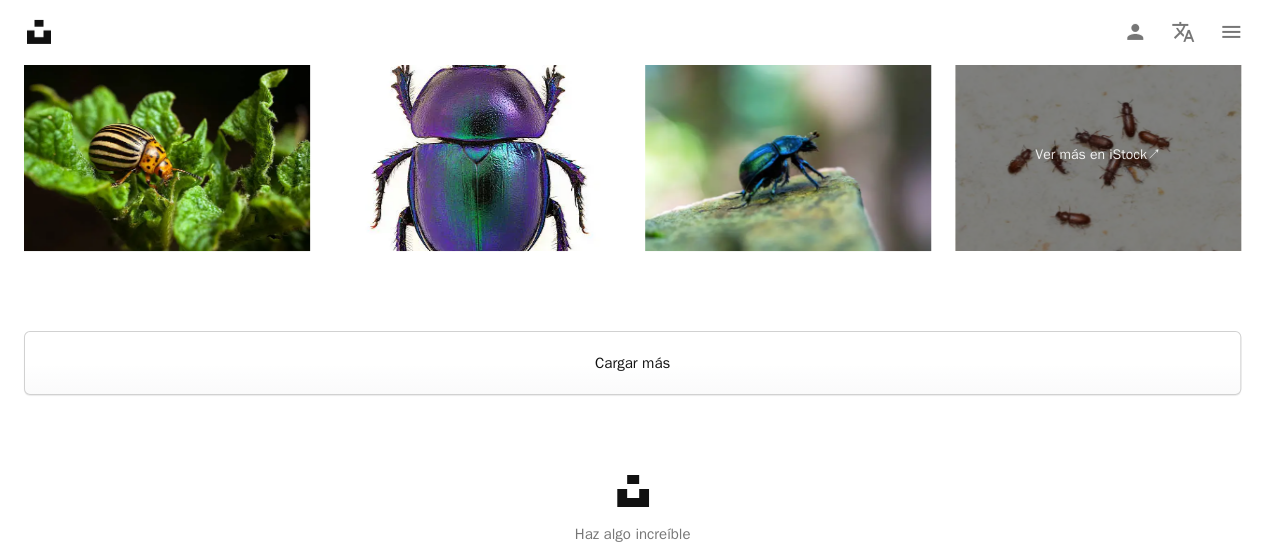 click on "Cargar más" at bounding box center [632, 363] 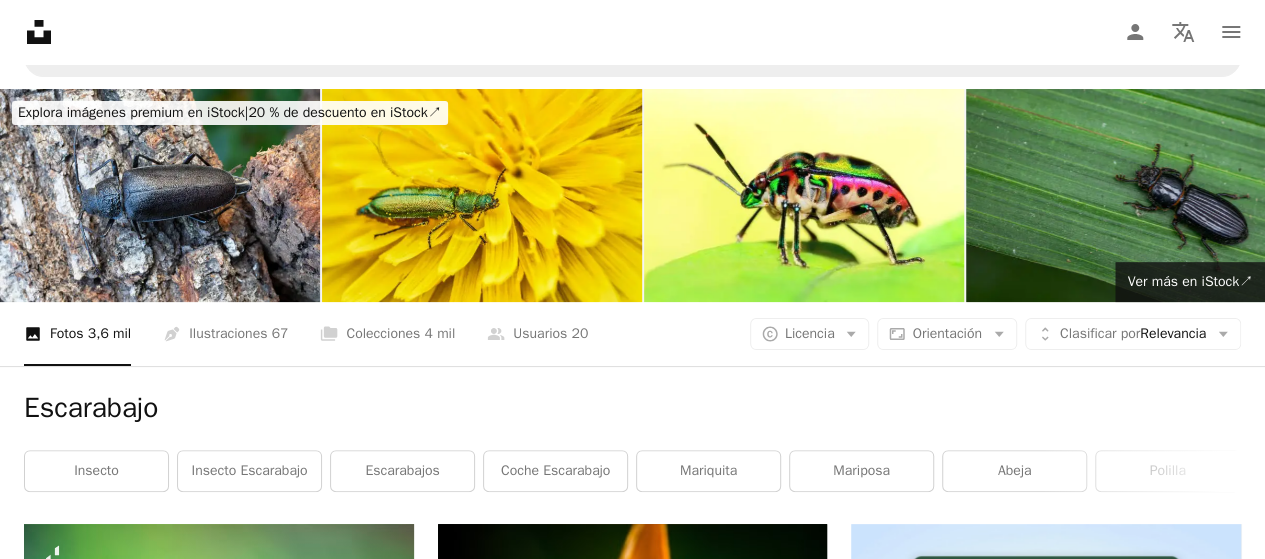 scroll, scrollTop: 0, scrollLeft: 0, axis: both 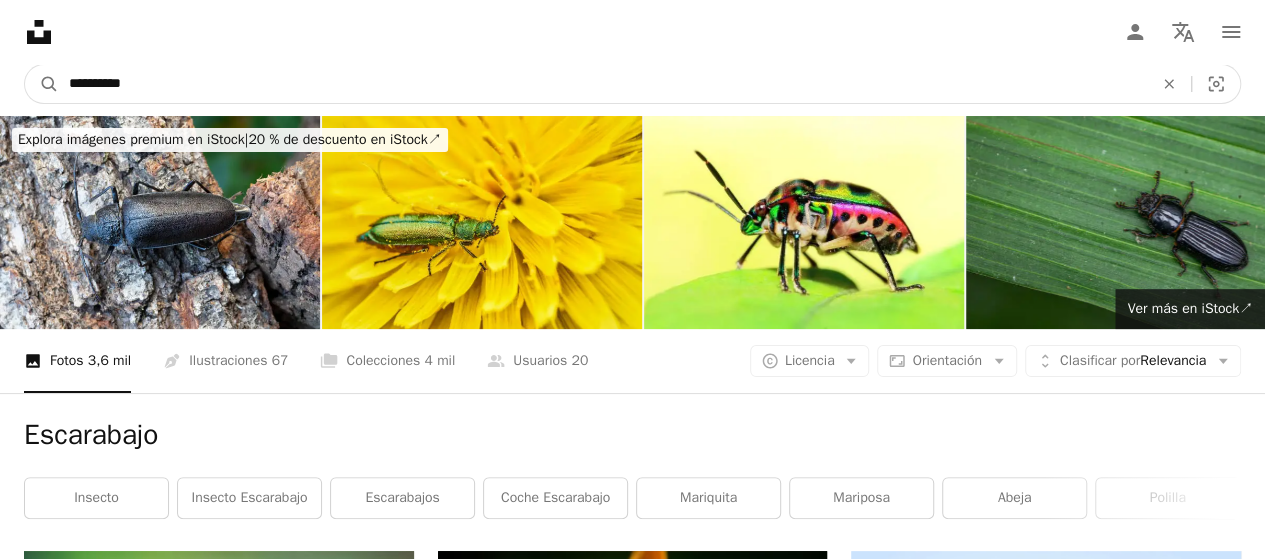 click on "**********" at bounding box center [603, 84] 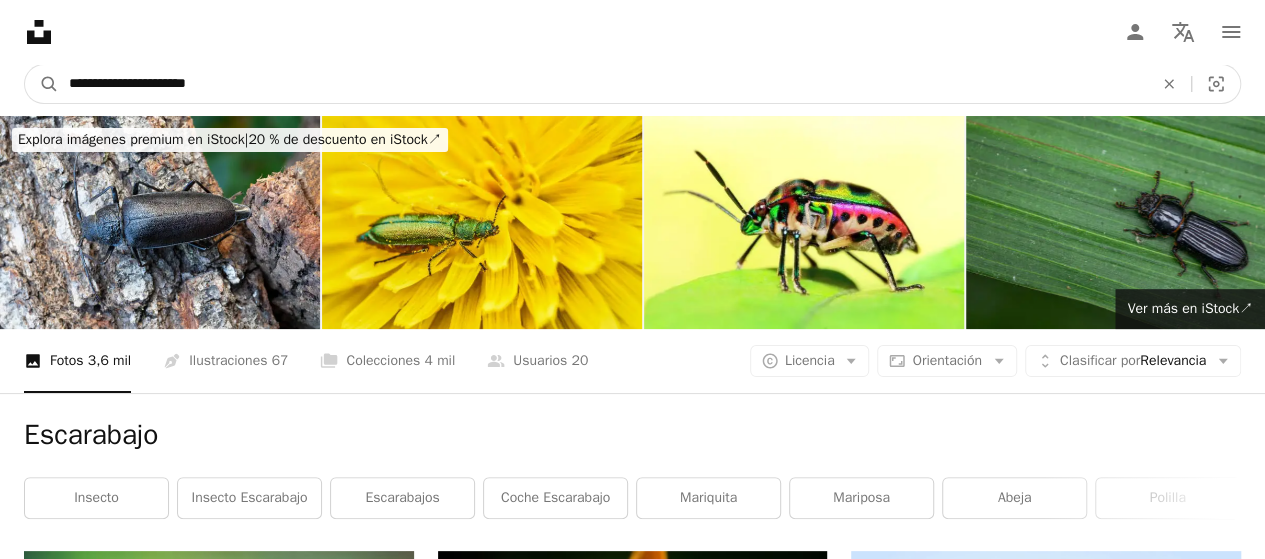 drag, startPoint x: 136, startPoint y: 86, endPoint x: 0, endPoint y: 79, distance: 136.18002 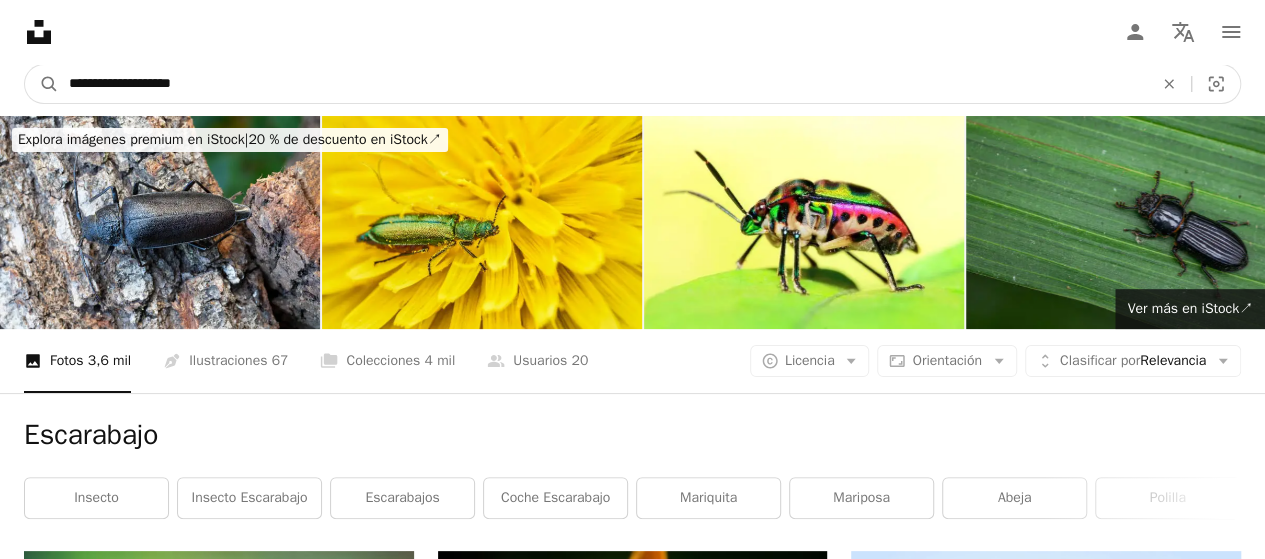 type on "**********" 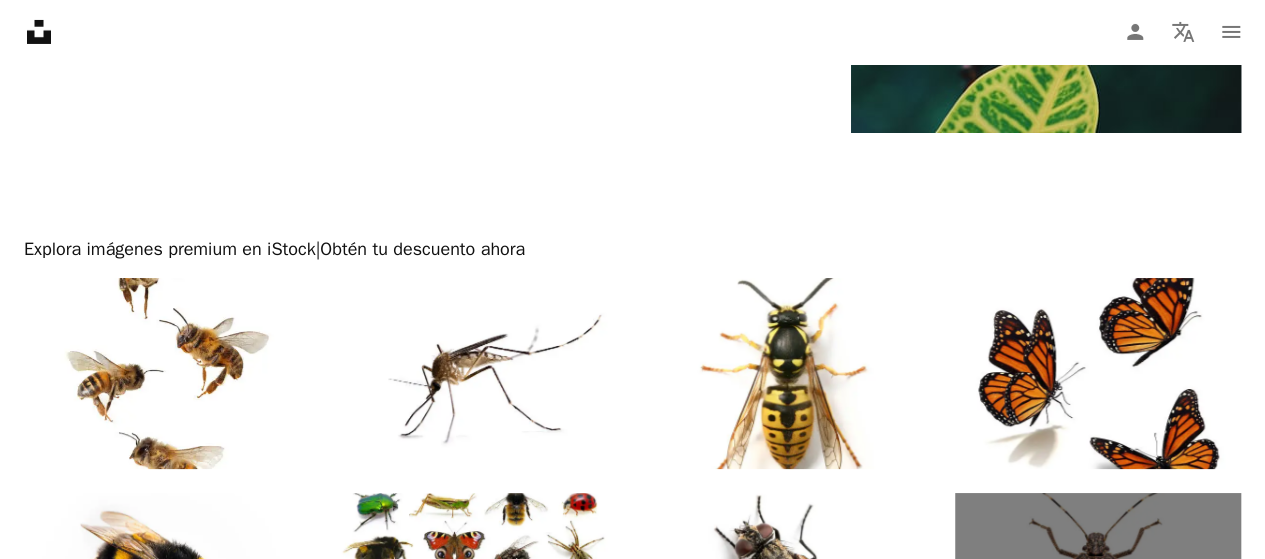 scroll, scrollTop: 3577, scrollLeft: 0, axis: vertical 